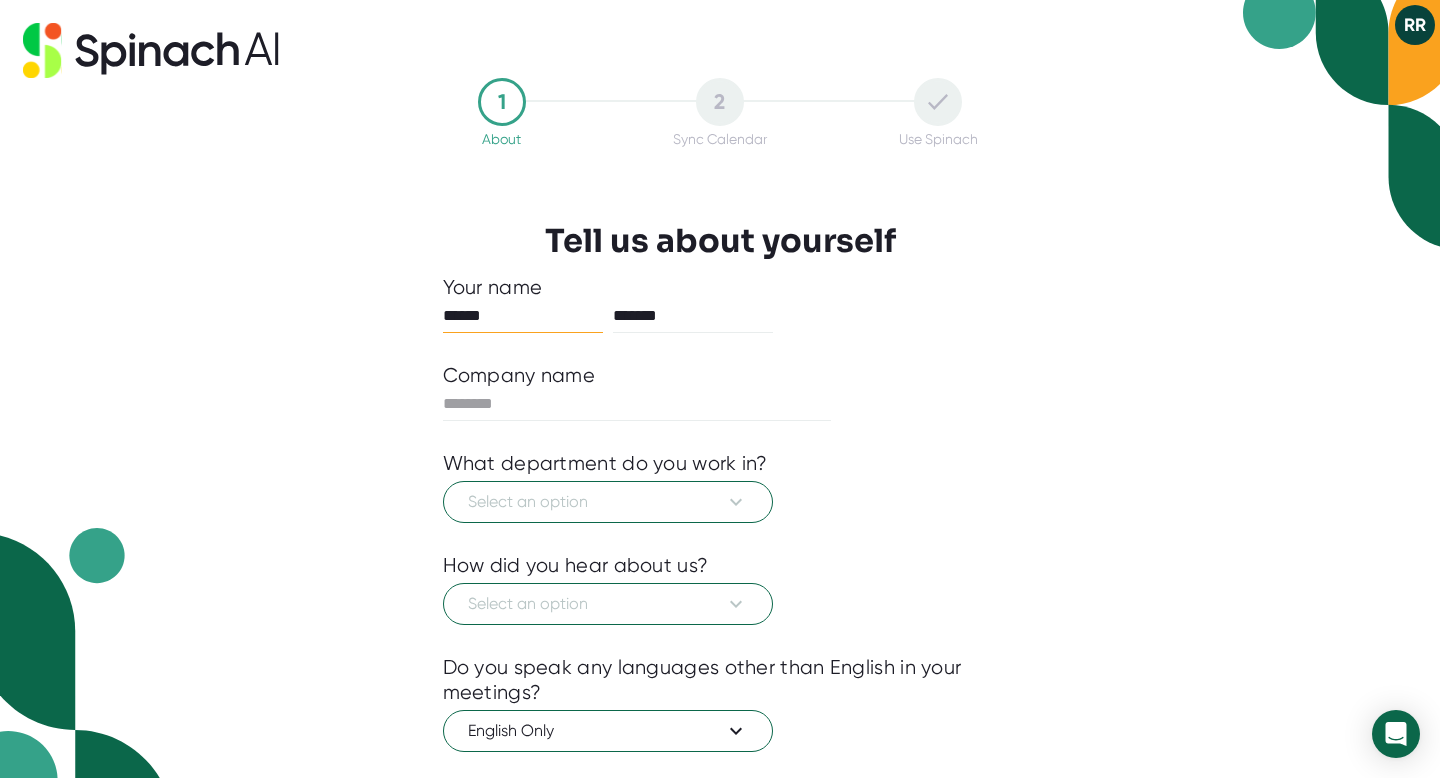 scroll, scrollTop: 0, scrollLeft: 0, axis: both 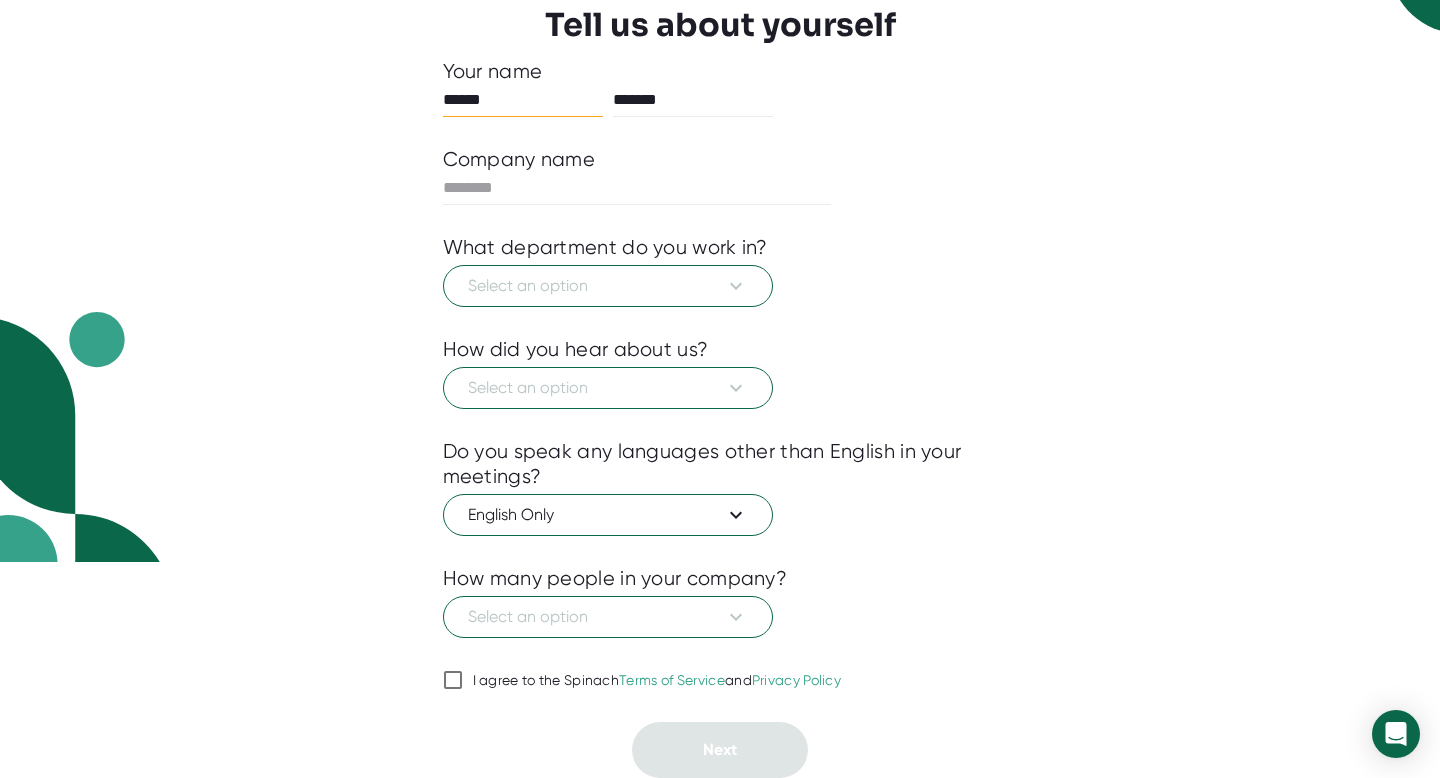 click on "I agree to the Spinach  Terms of Service  and  Privacy Policy" at bounding box center (453, 680) 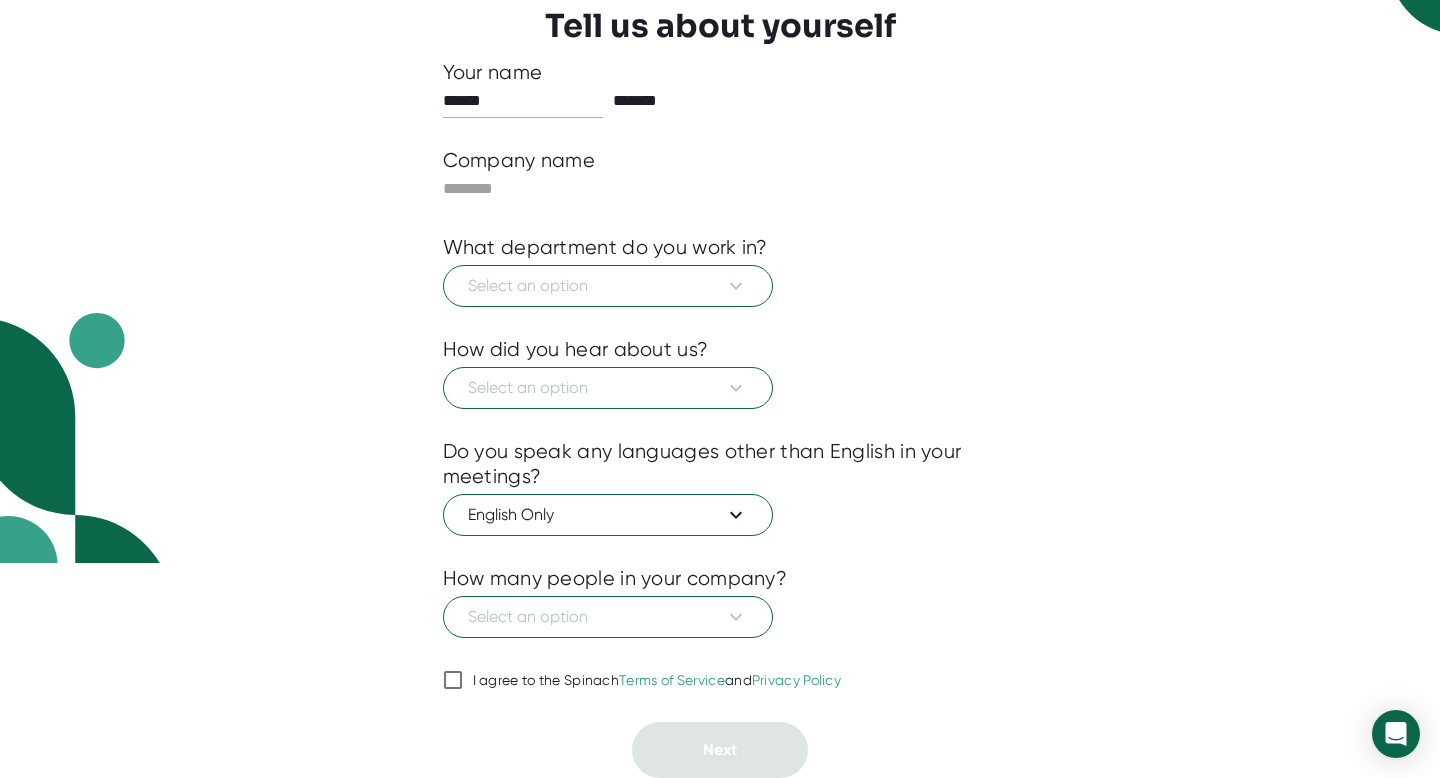 checkbox on "true" 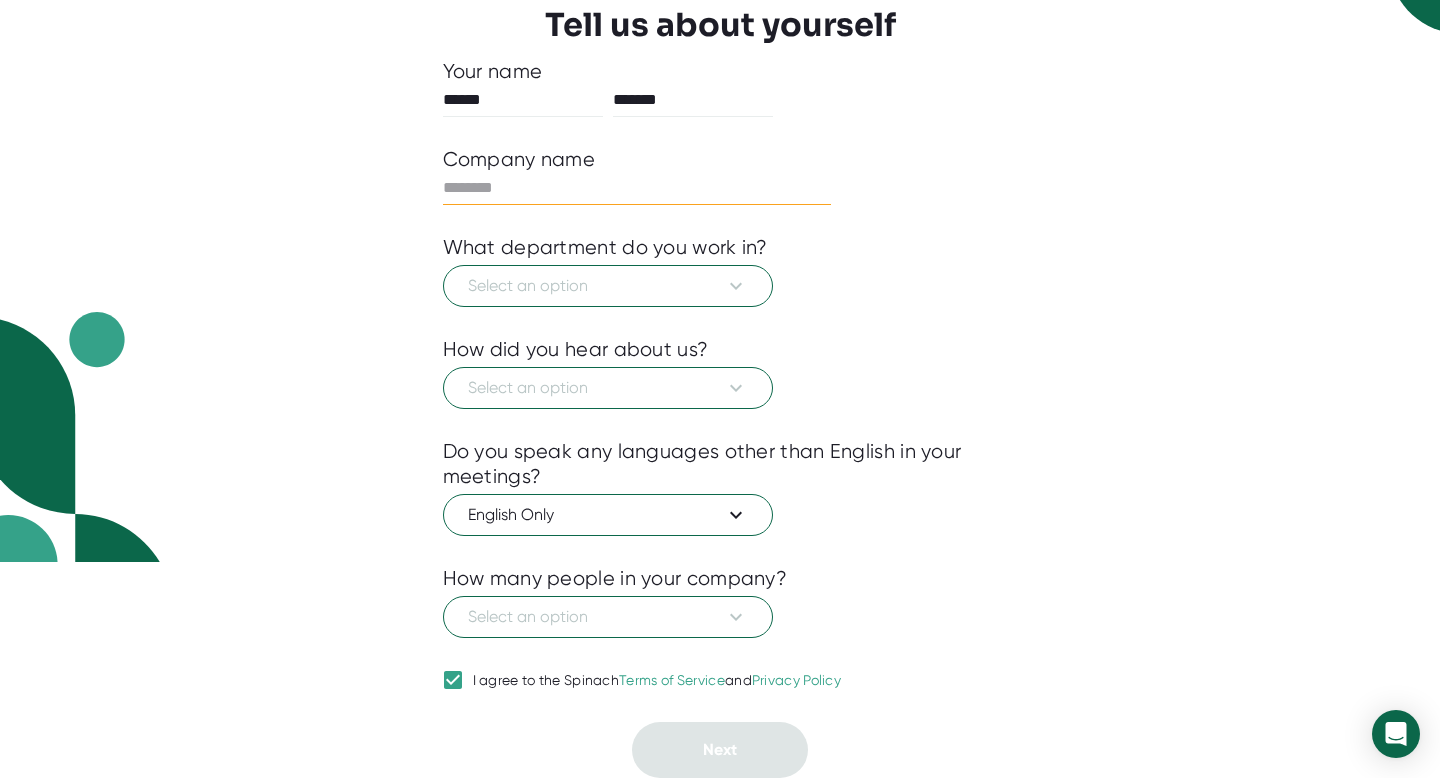 click at bounding box center (637, 188) 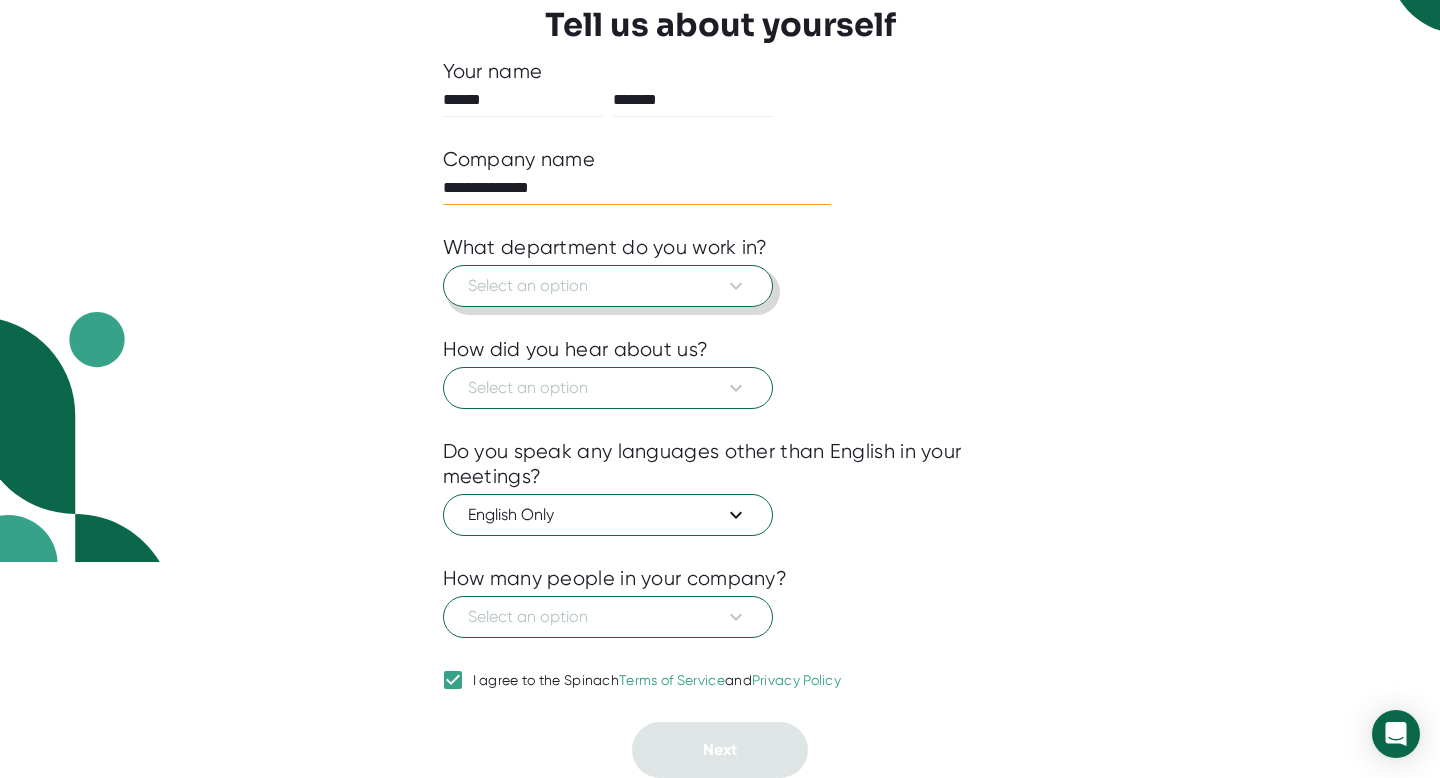 type on "**********" 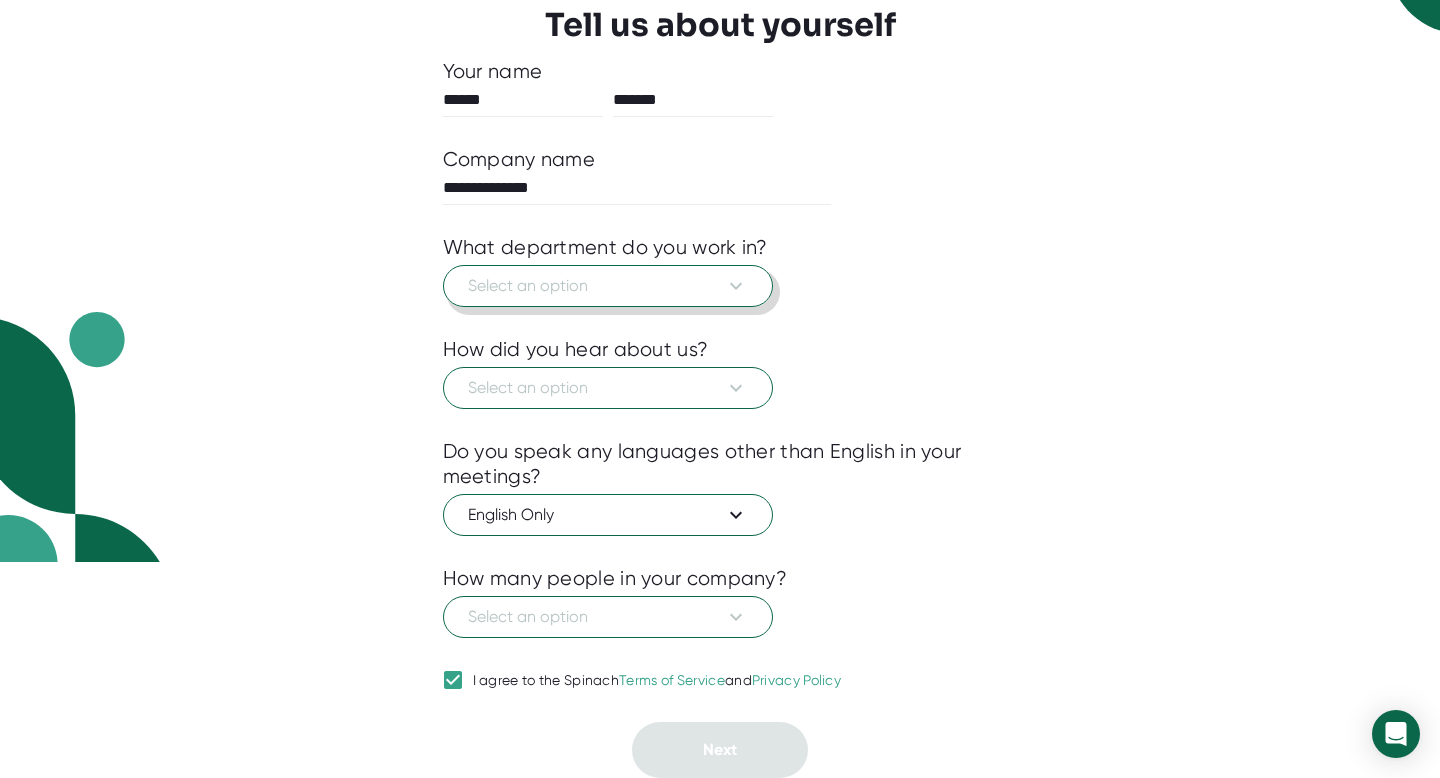 click on "Select an option" at bounding box center (608, 286) 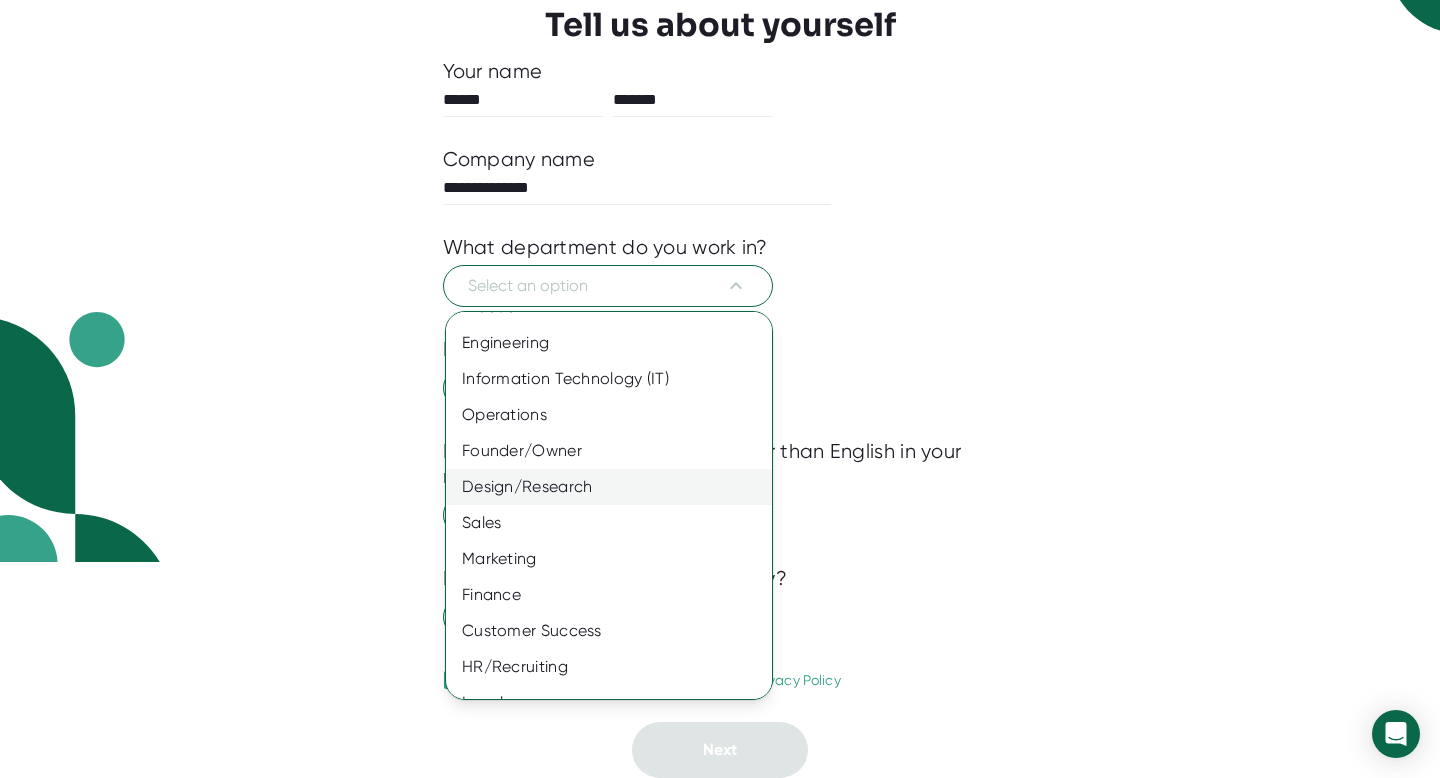 scroll, scrollTop: 29, scrollLeft: 0, axis: vertical 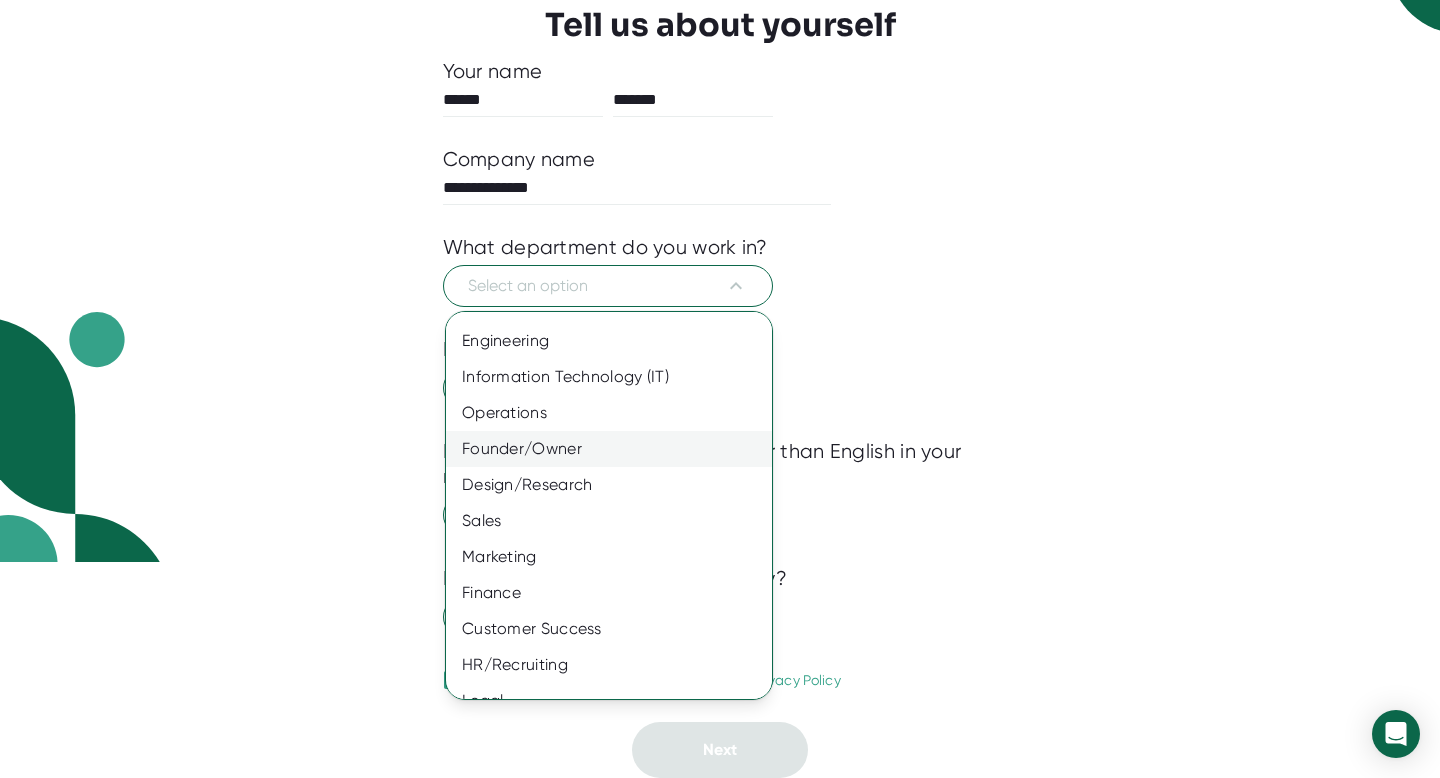 click on "Founder/Owner" at bounding box center (609, 449) 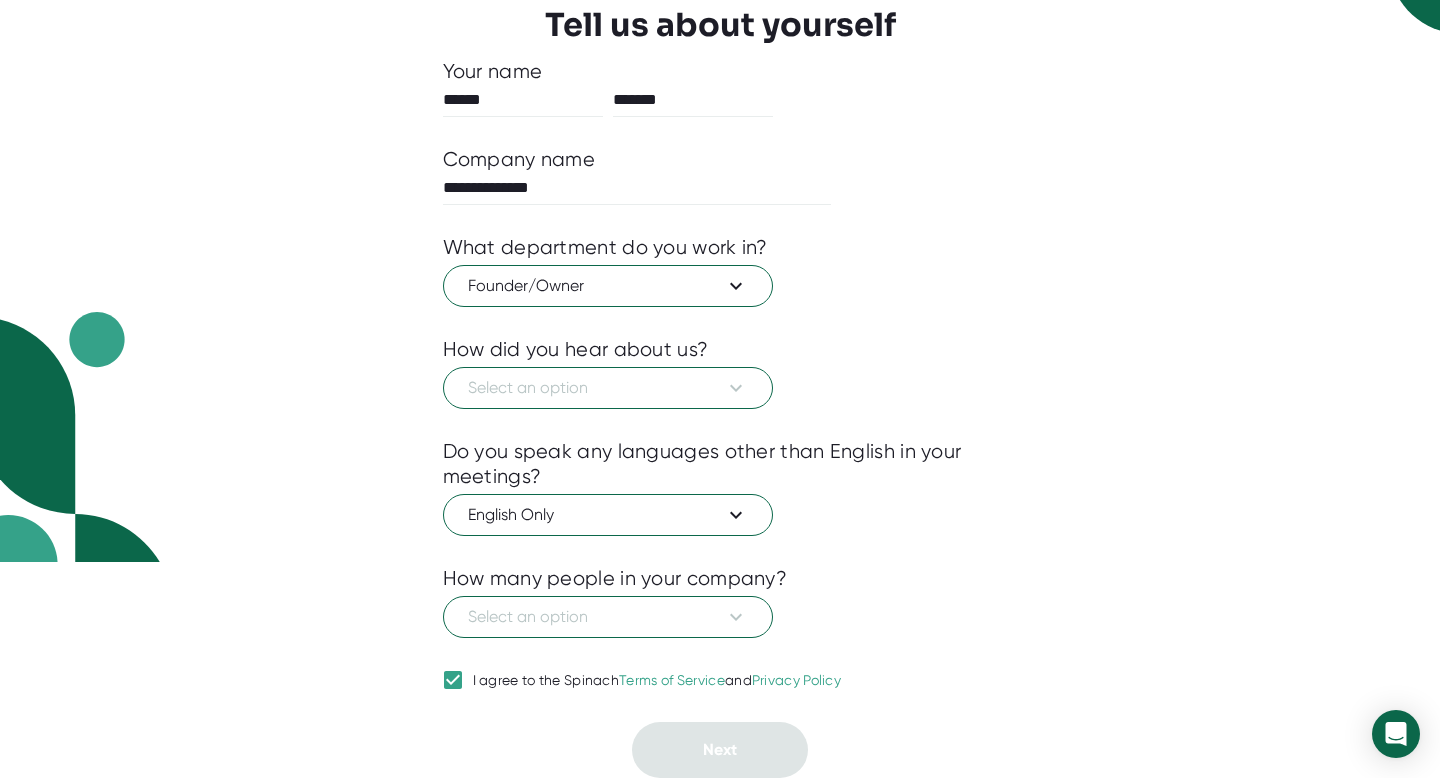 click at bounding box center [720, 424] 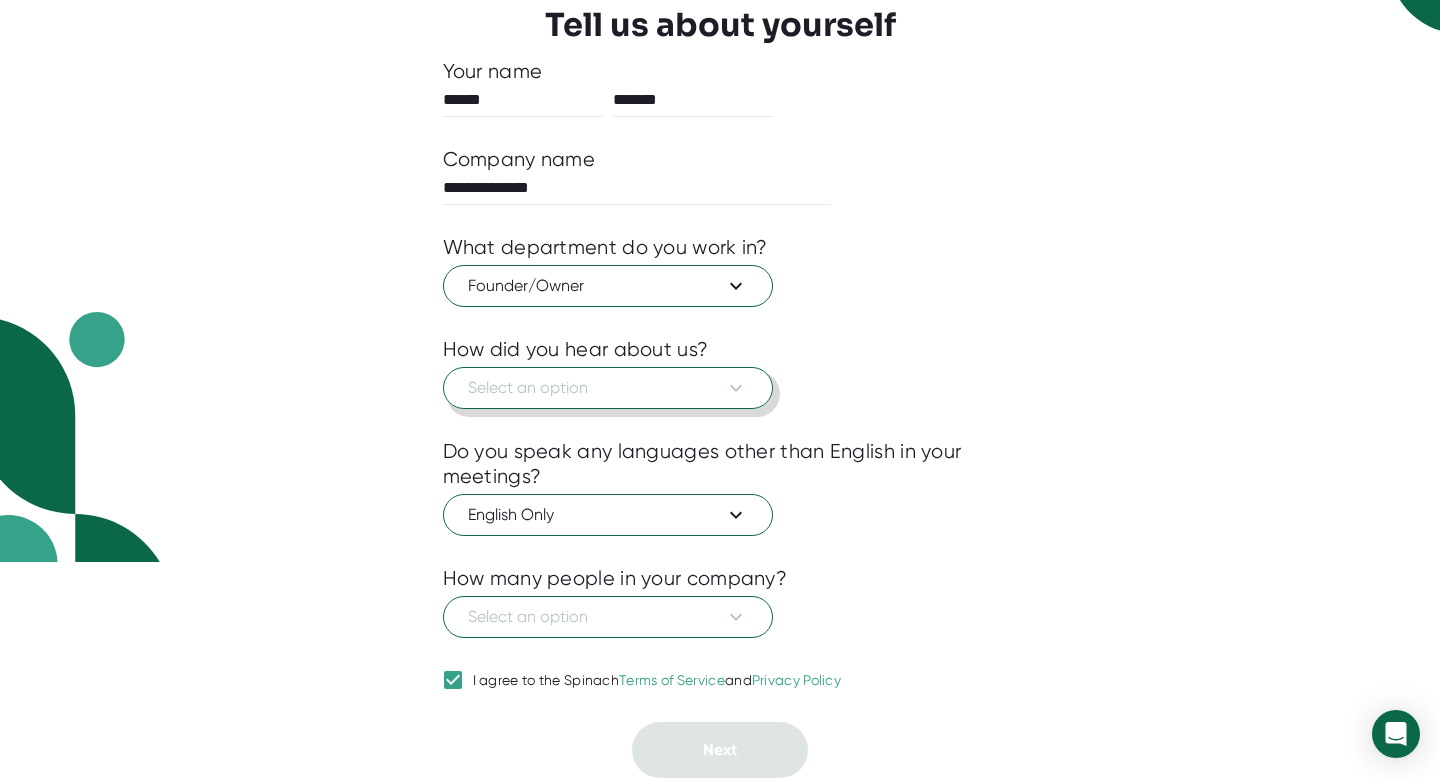 click 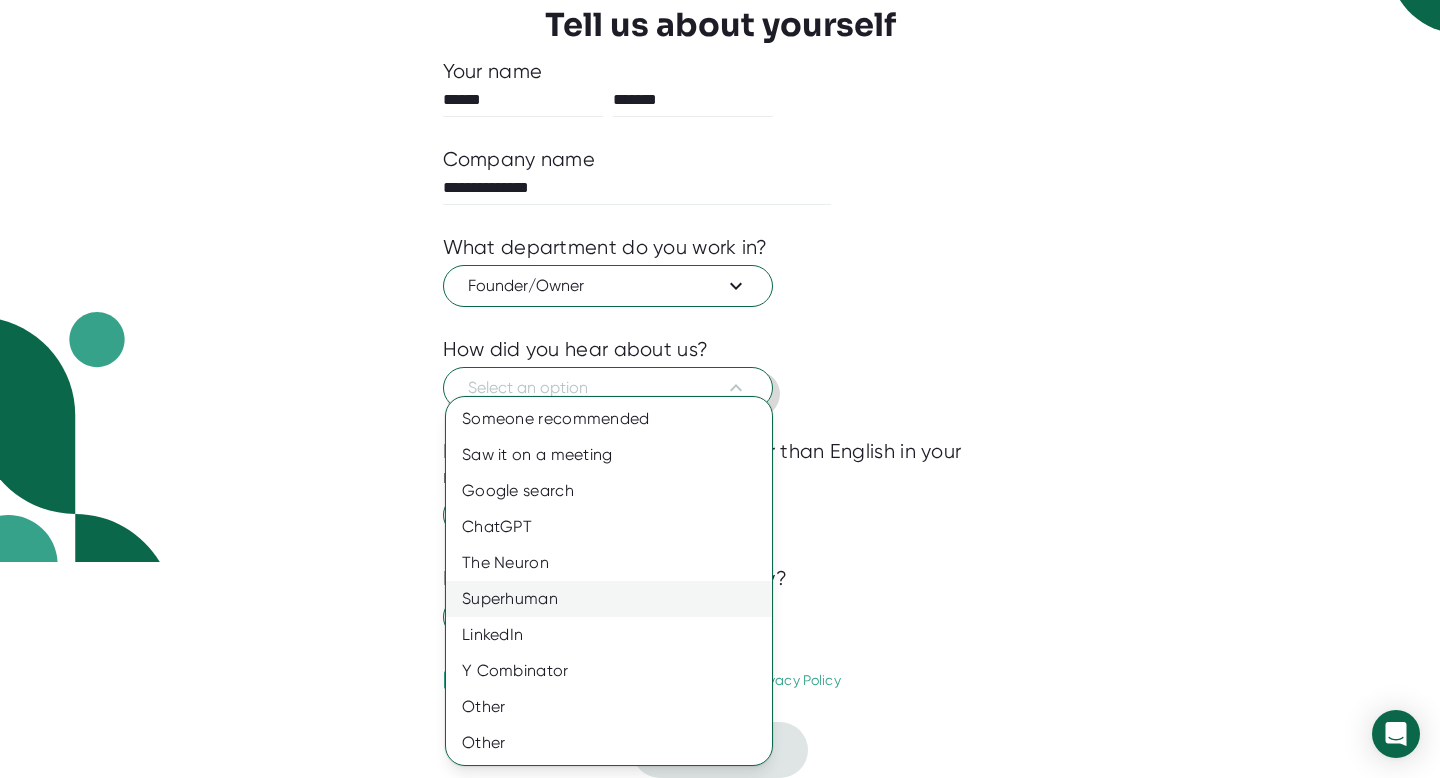 click on "Superhuman" at bounding box center (609, 599) 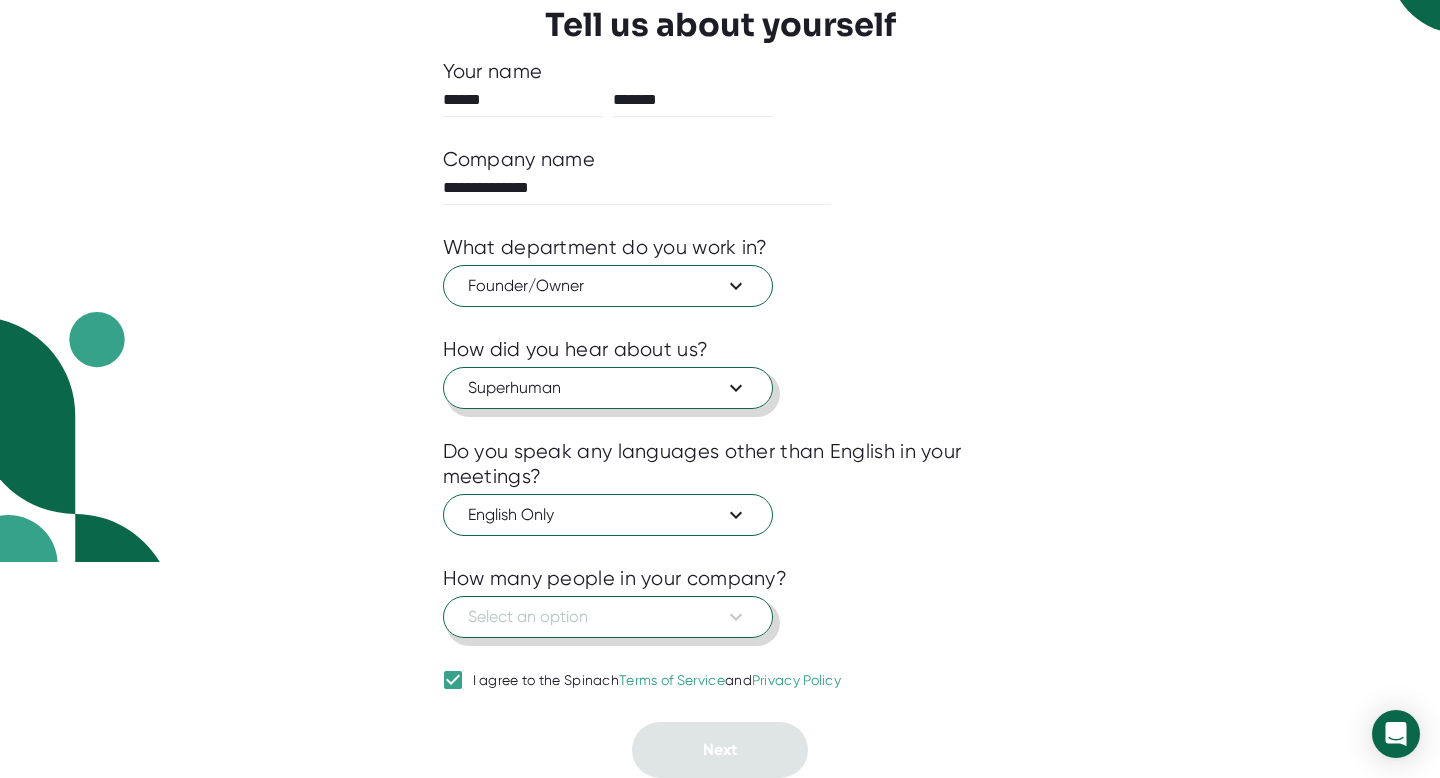 click 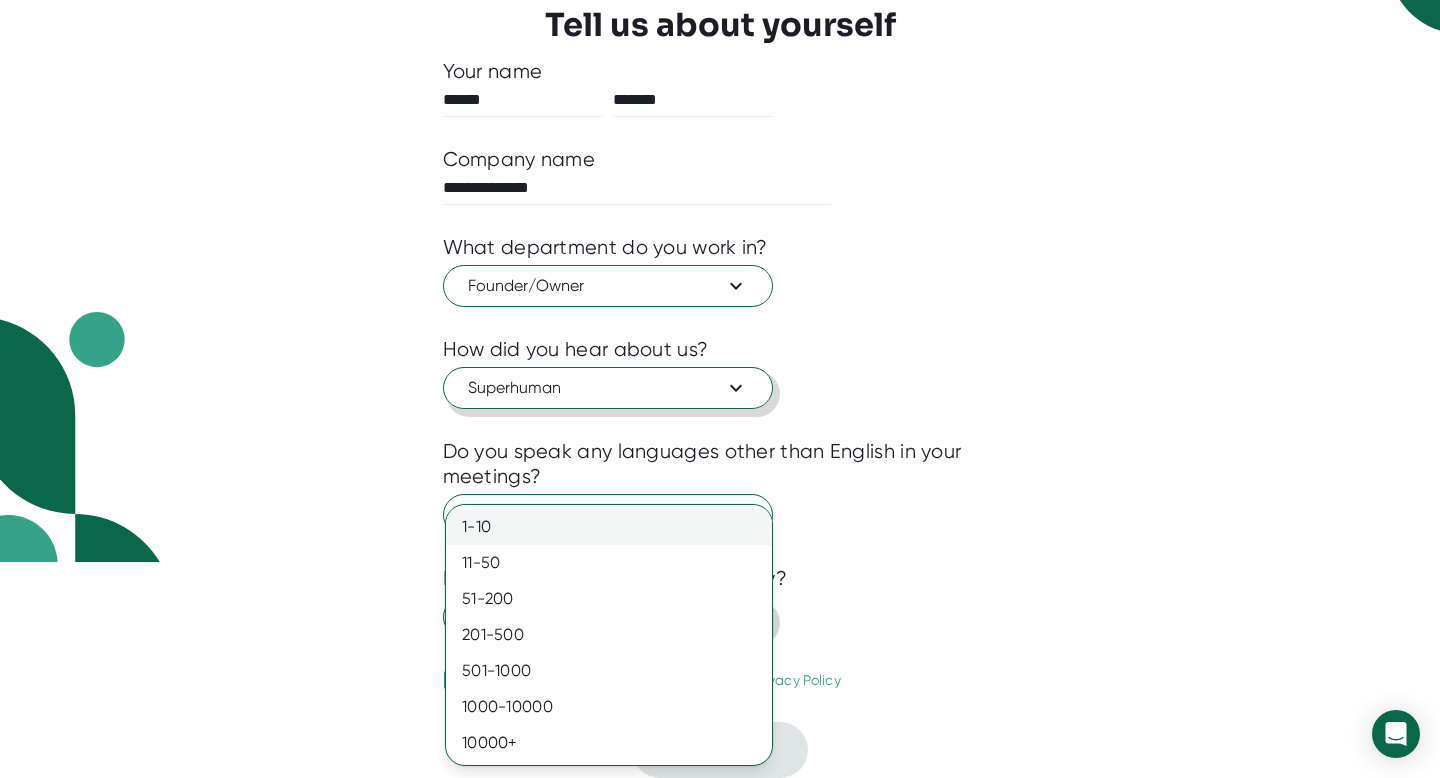 click on "1-10" at bounding box center (609, 527) 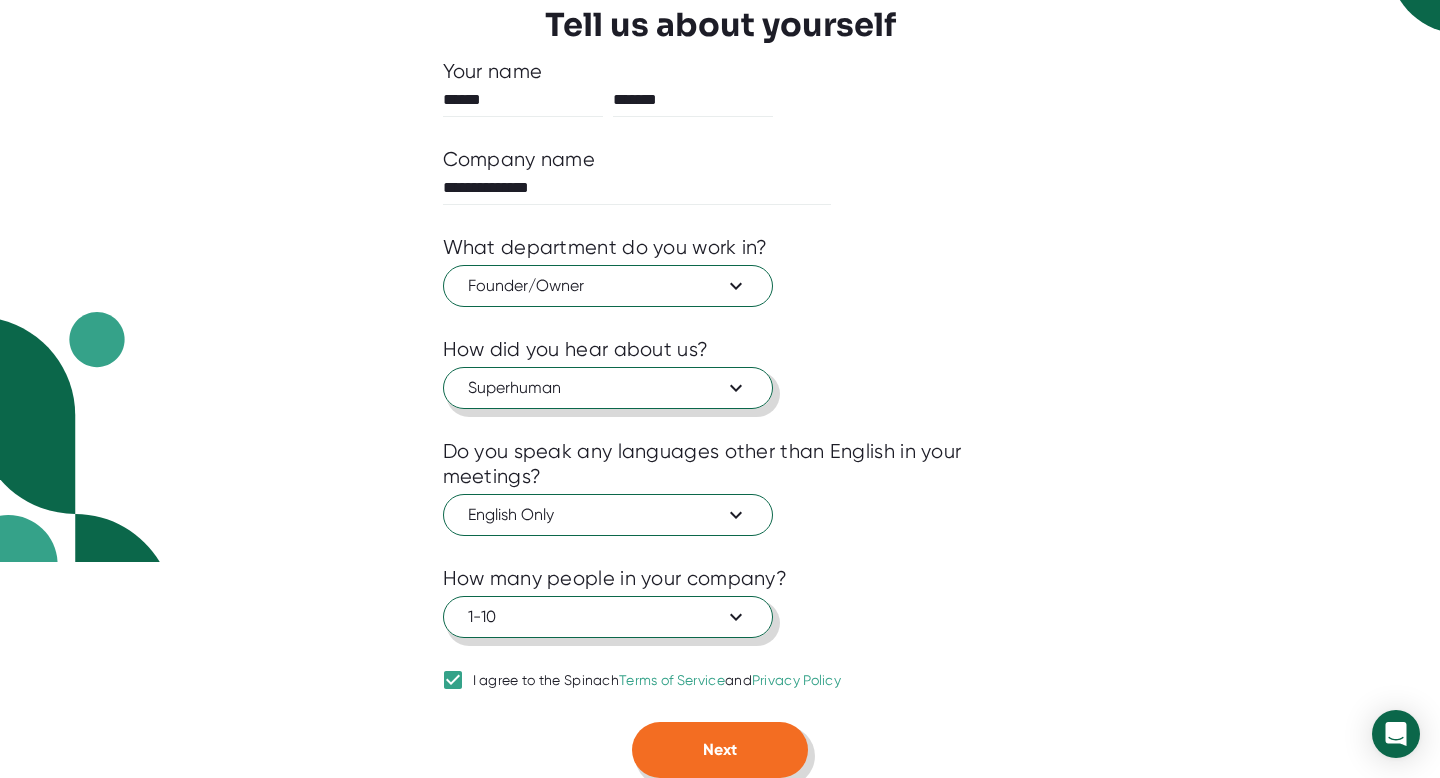 click on "Next" at bounding box center [720, 750] 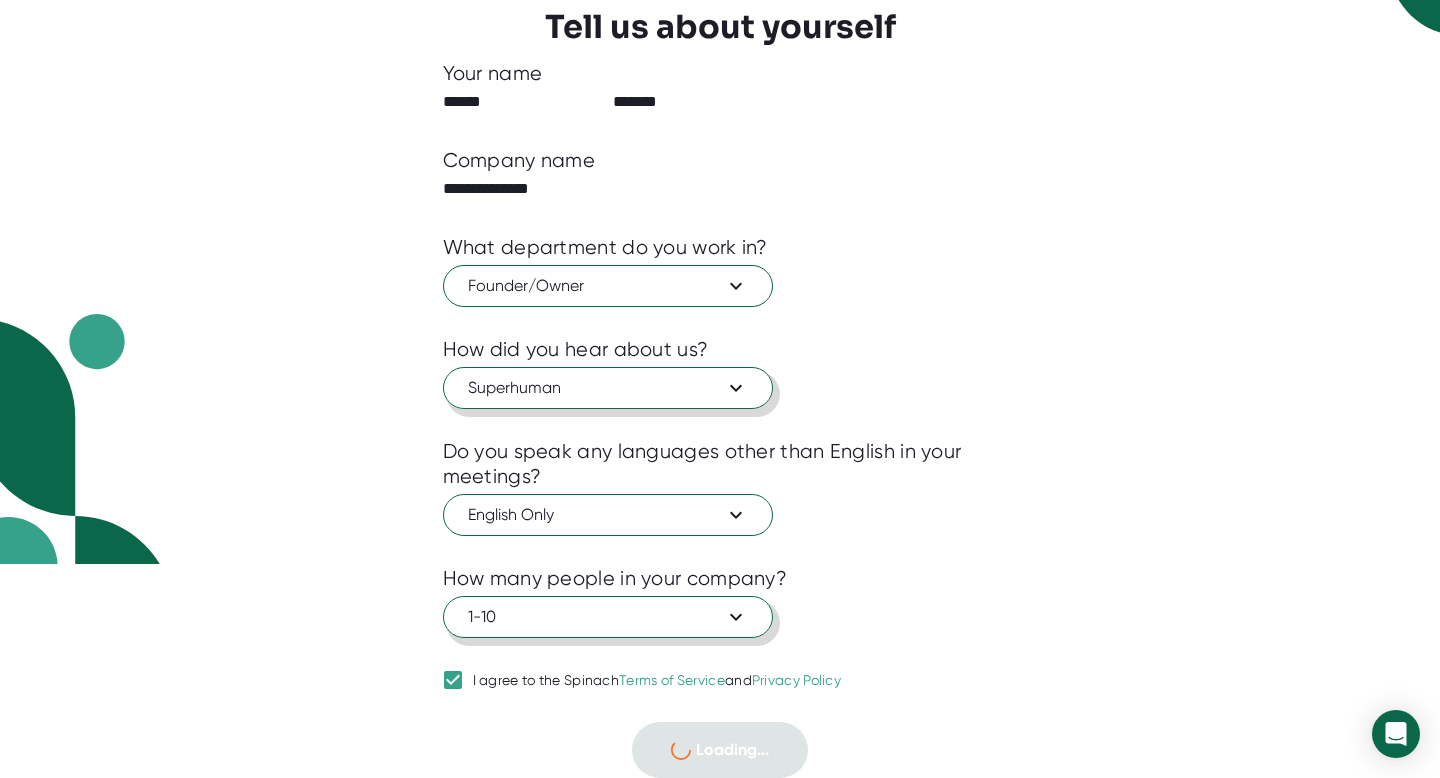 scroll, scrollTop: 0, scrollLeft: 0, axis: both 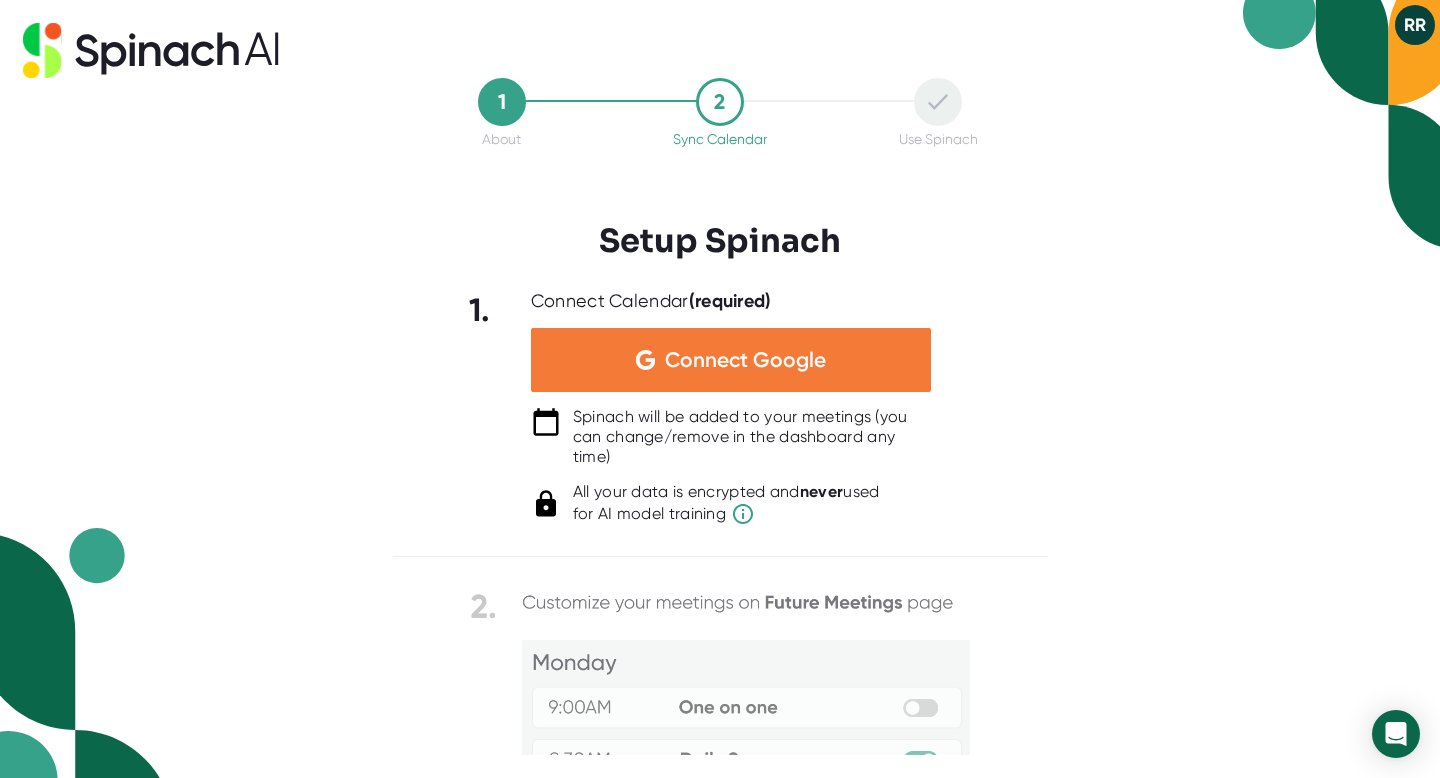 click on "Connect Google" at bounding box center (731, 360) 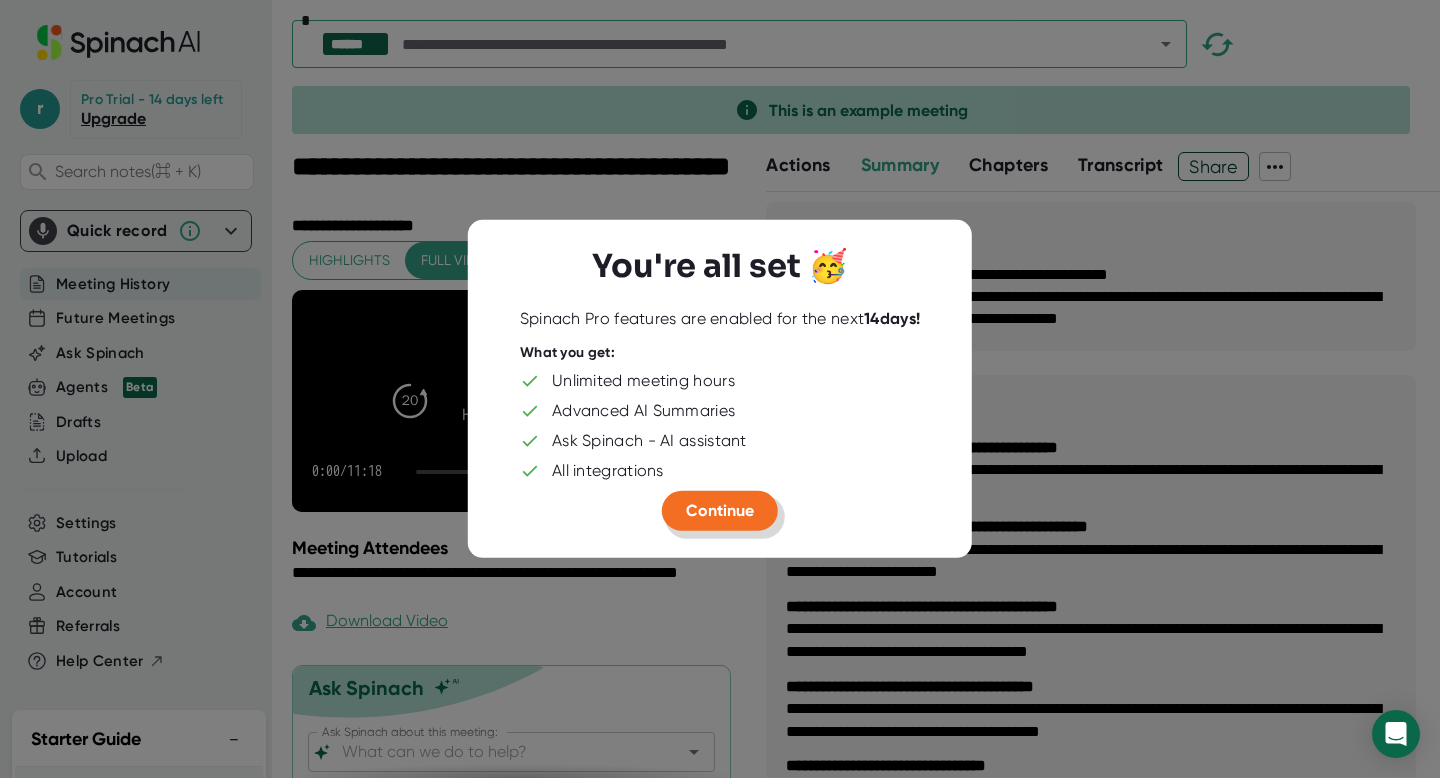 click on "Continue" at bounding box center [720, 511] 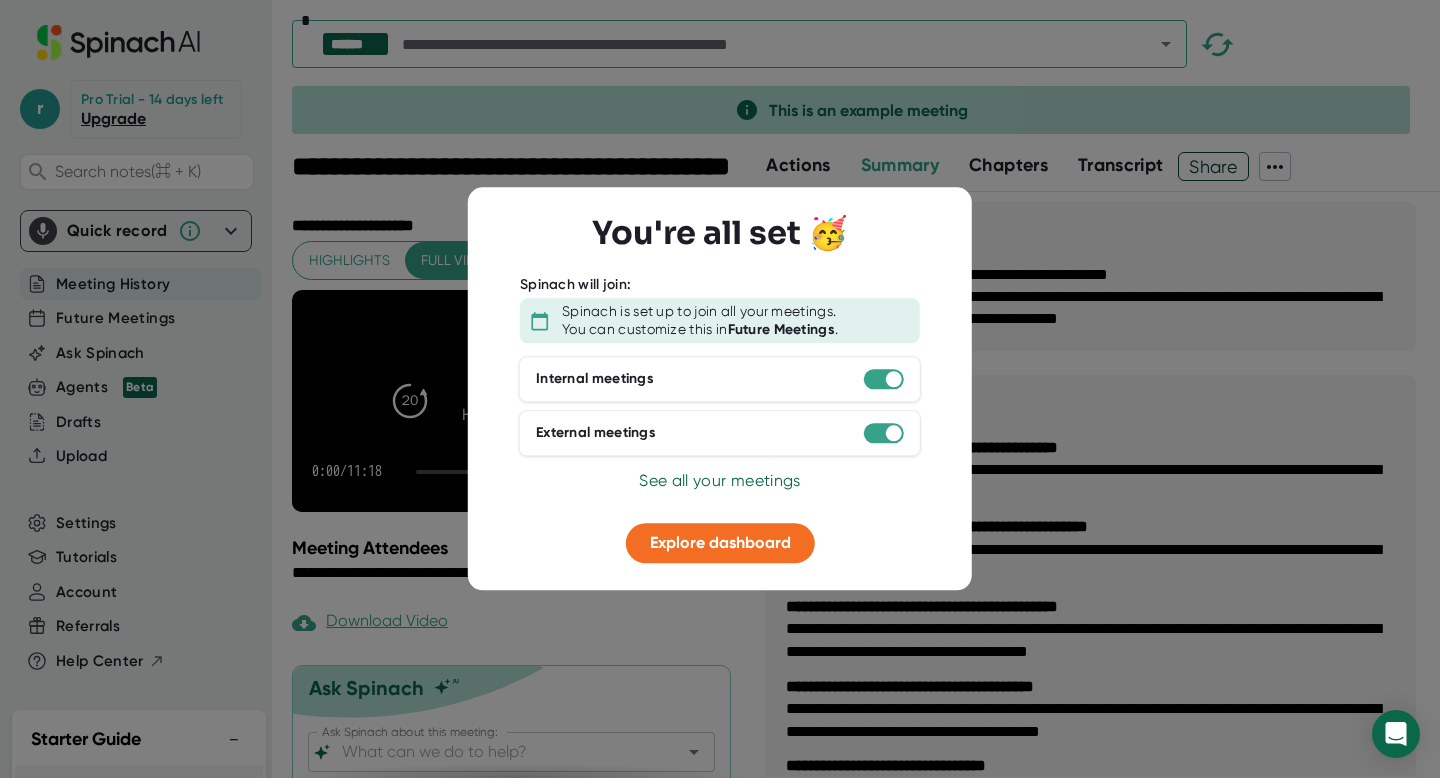 click on "External meetings" at bounding box center (720, 433) 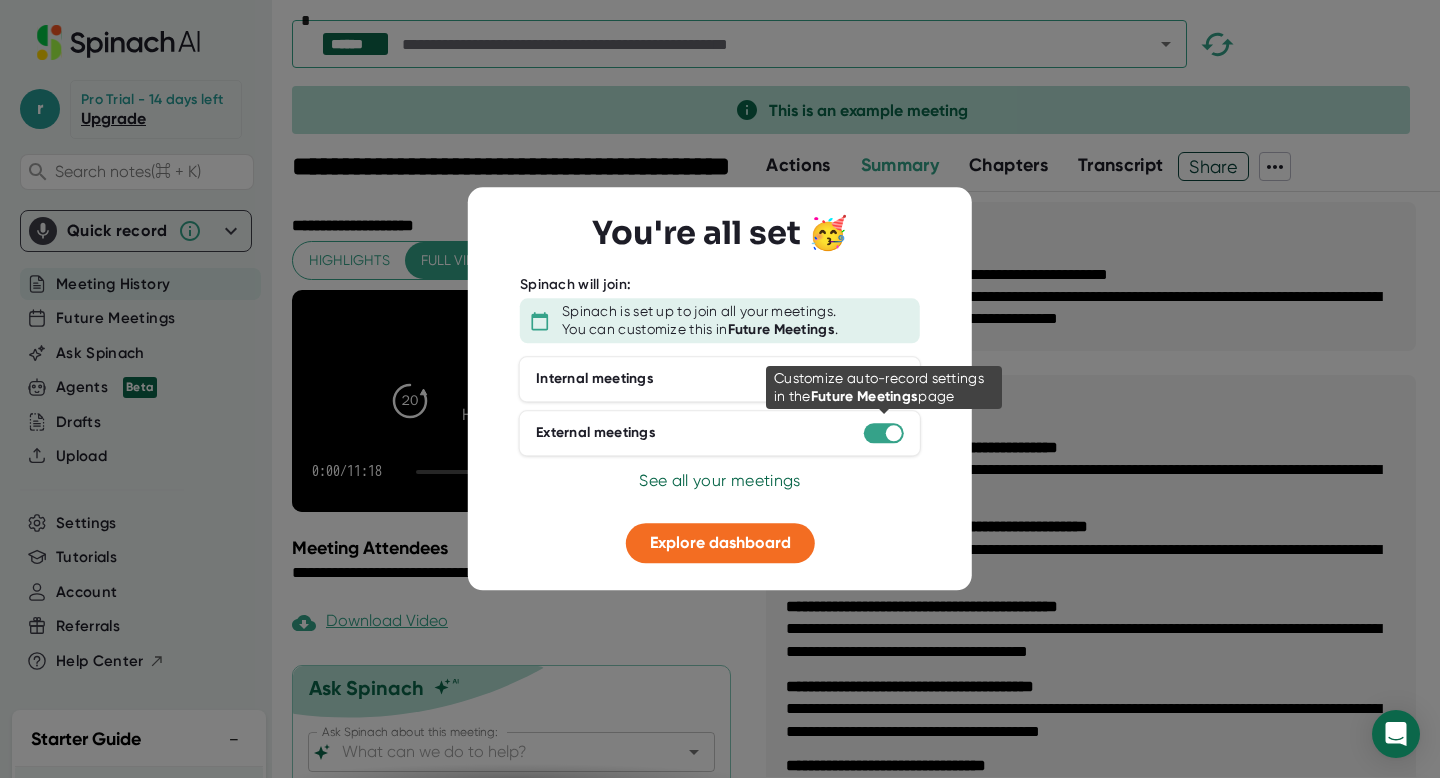 click at bounding box center [884, 433] 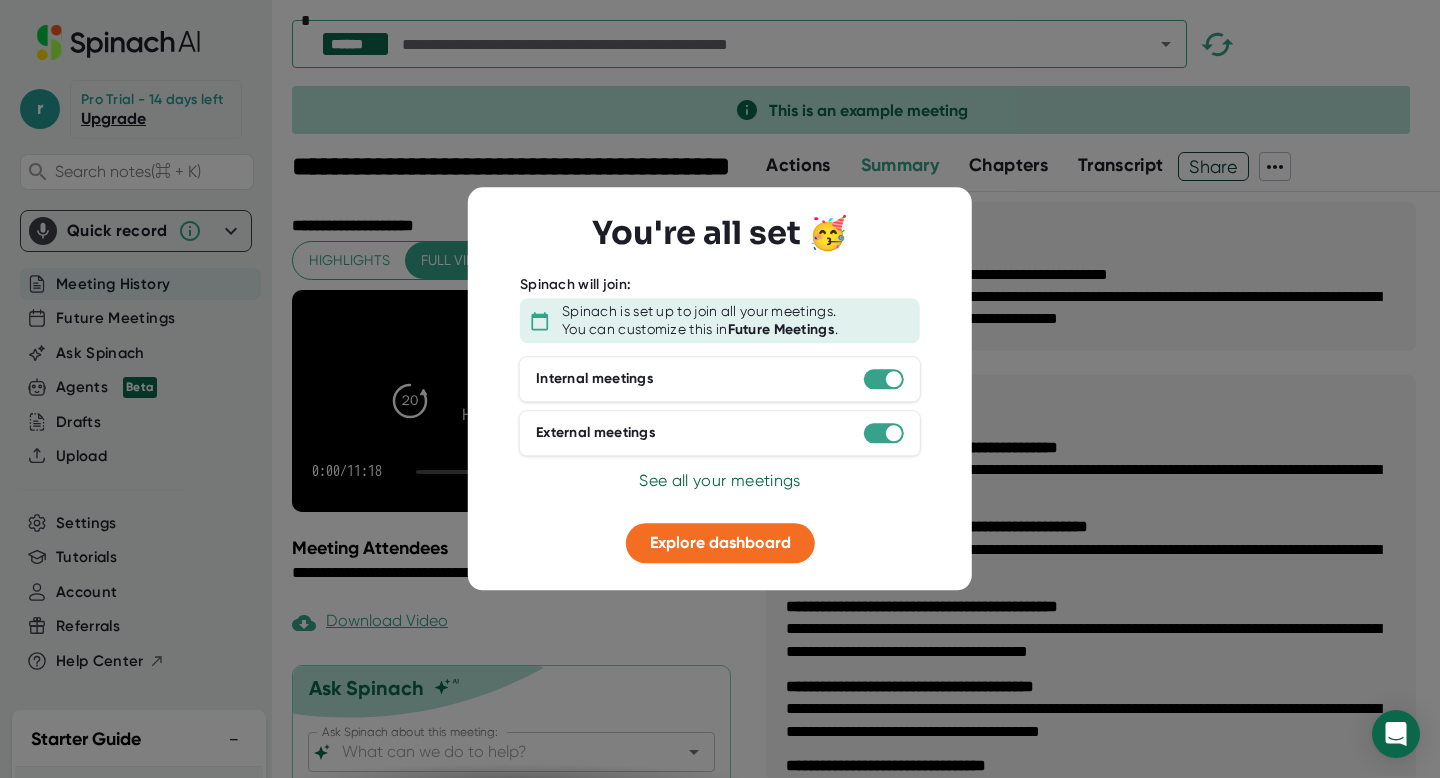 drag, startPoint x: 890, startPoint y: 423, endPoint x: 828, endPoint y: 431, distance: 62.514 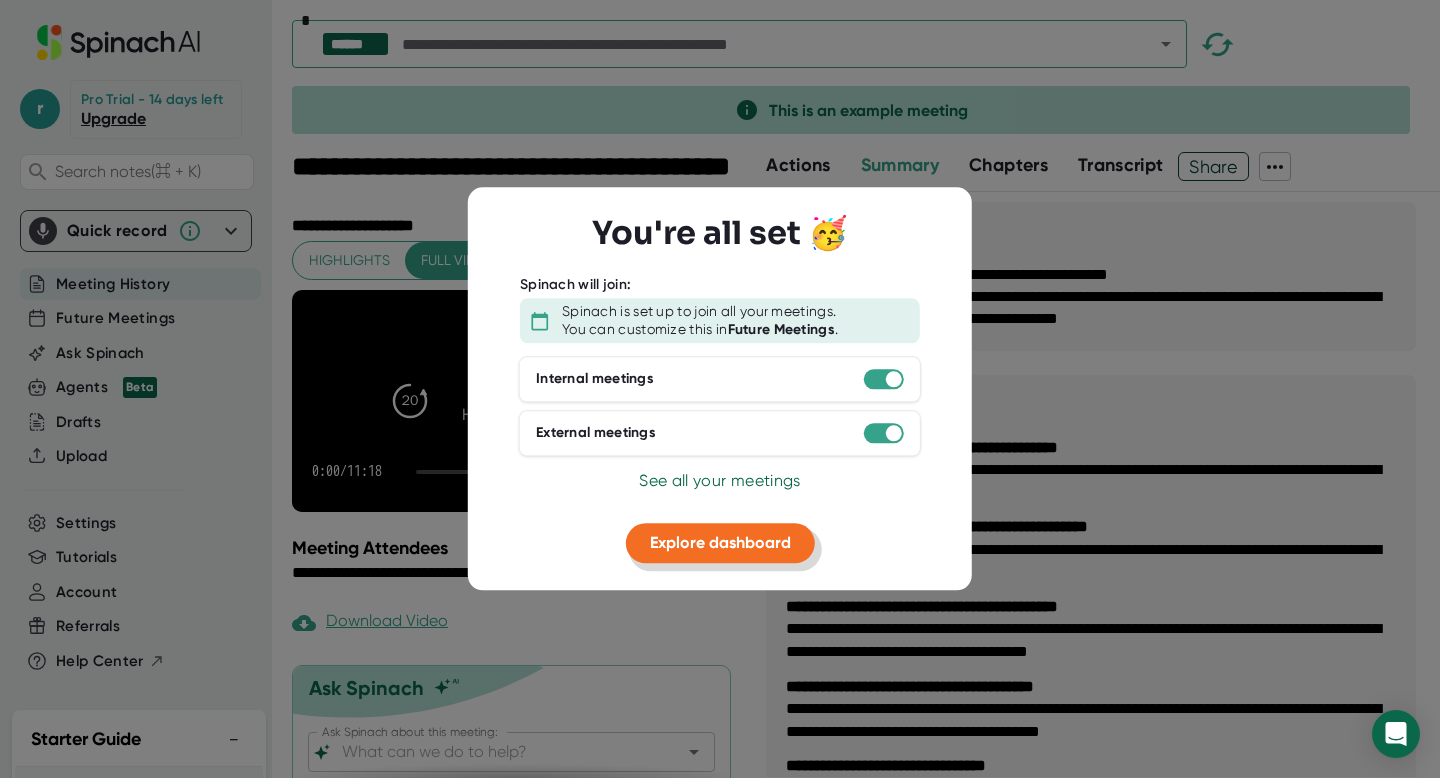 click on "Explore dashboard" at bounding box center (720, 542) 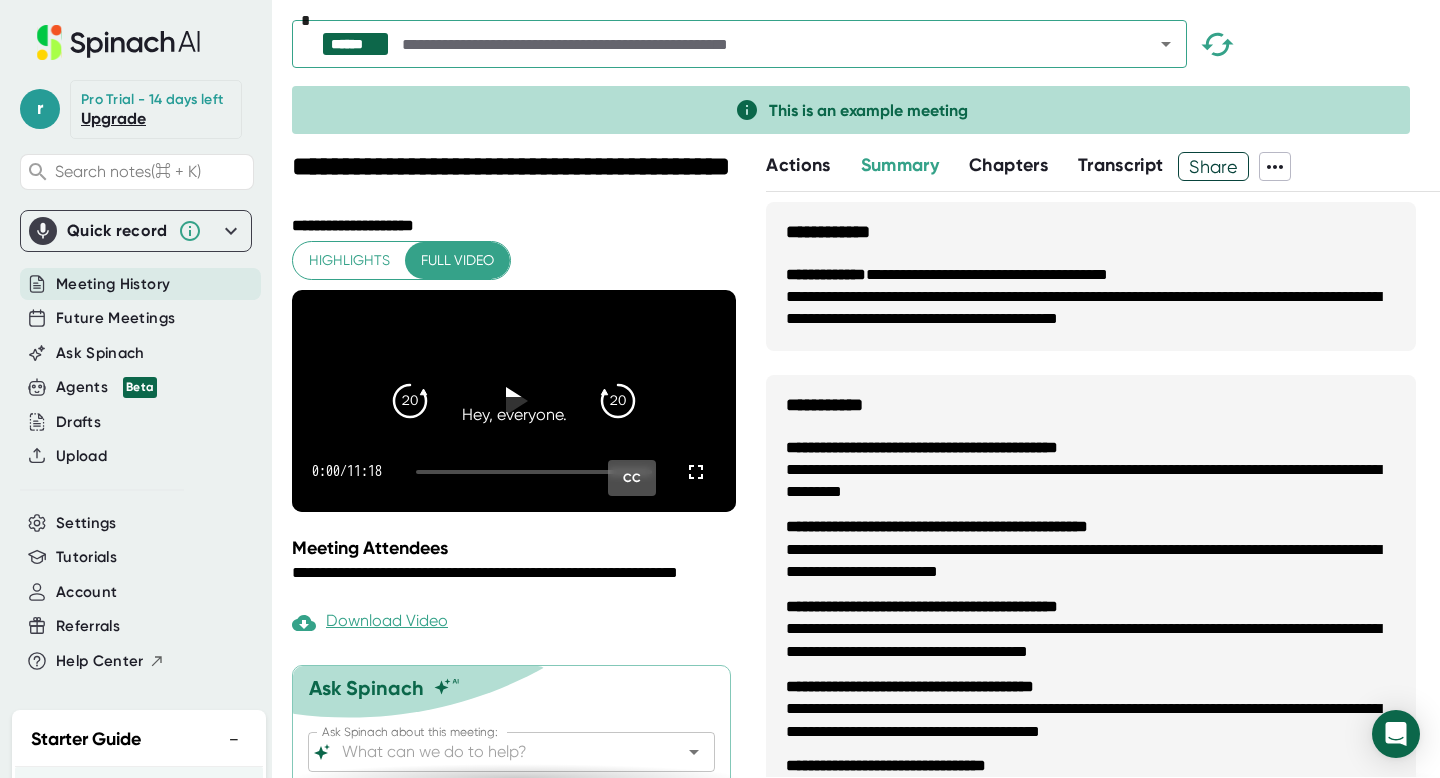 click 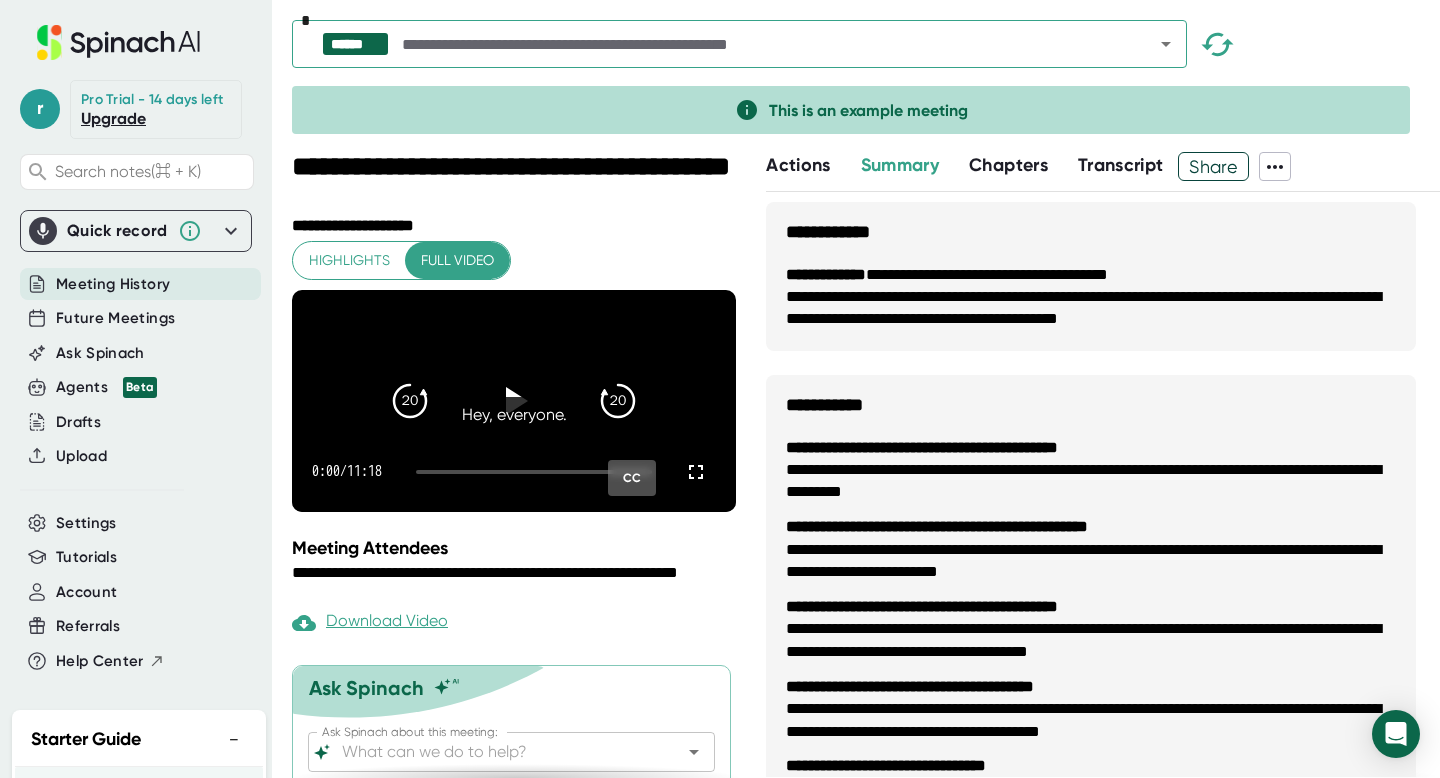 click 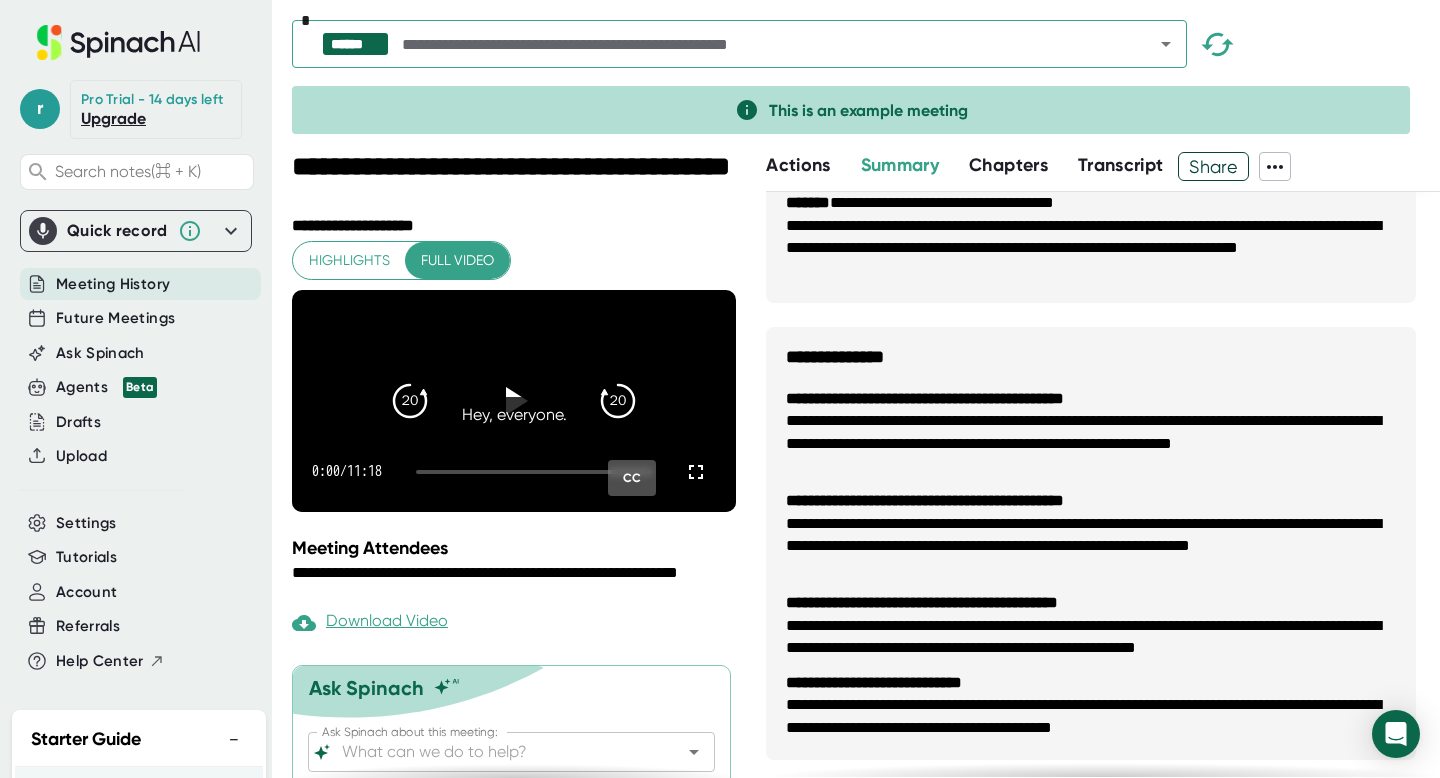scroll, scrollTop: 1208, scrollLeft: 0, axis: vertical 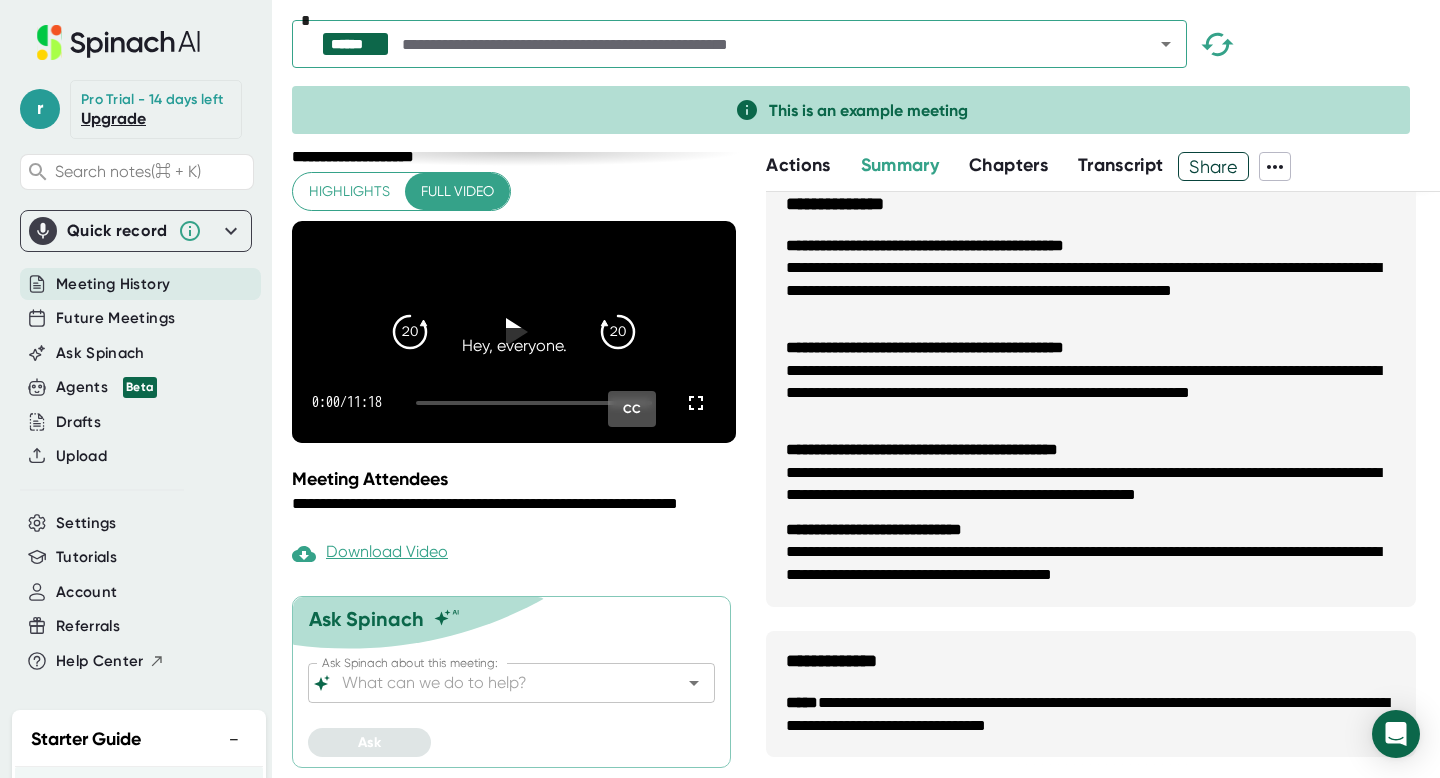 drag, startPoint x: 167, startPoint y: 32, endPoint x: 143, endPoint y: 49, distance: 29.410883 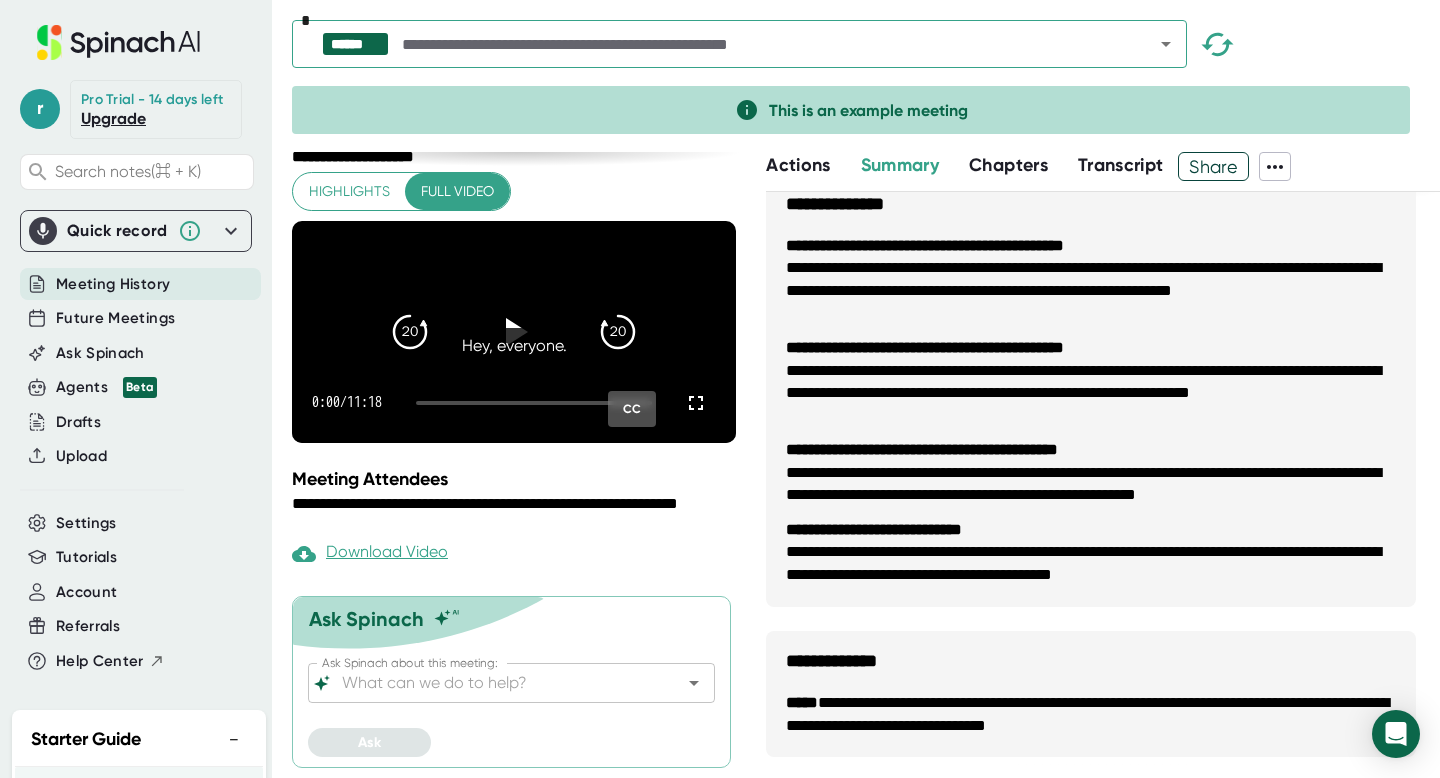 click 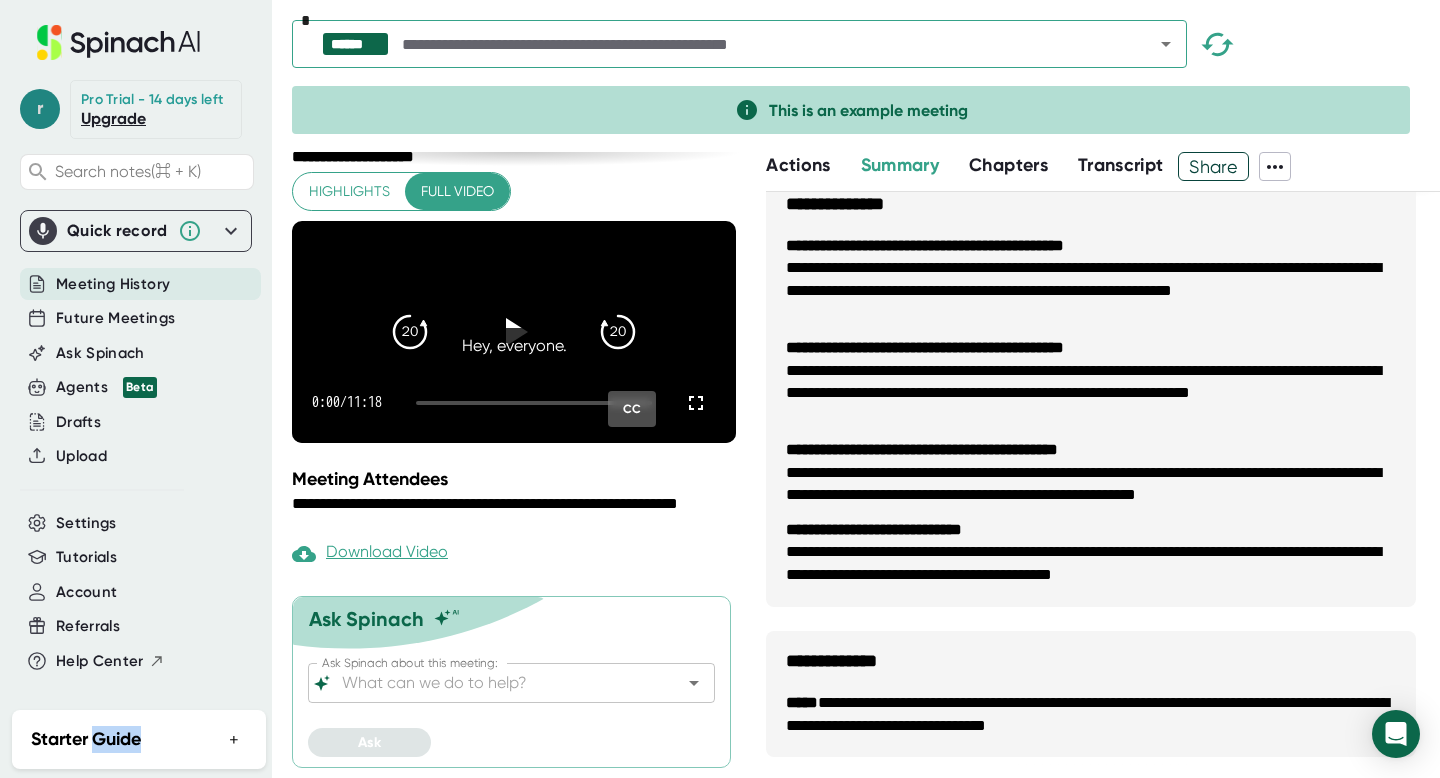 click on "r" at bounding box center (40, 109) 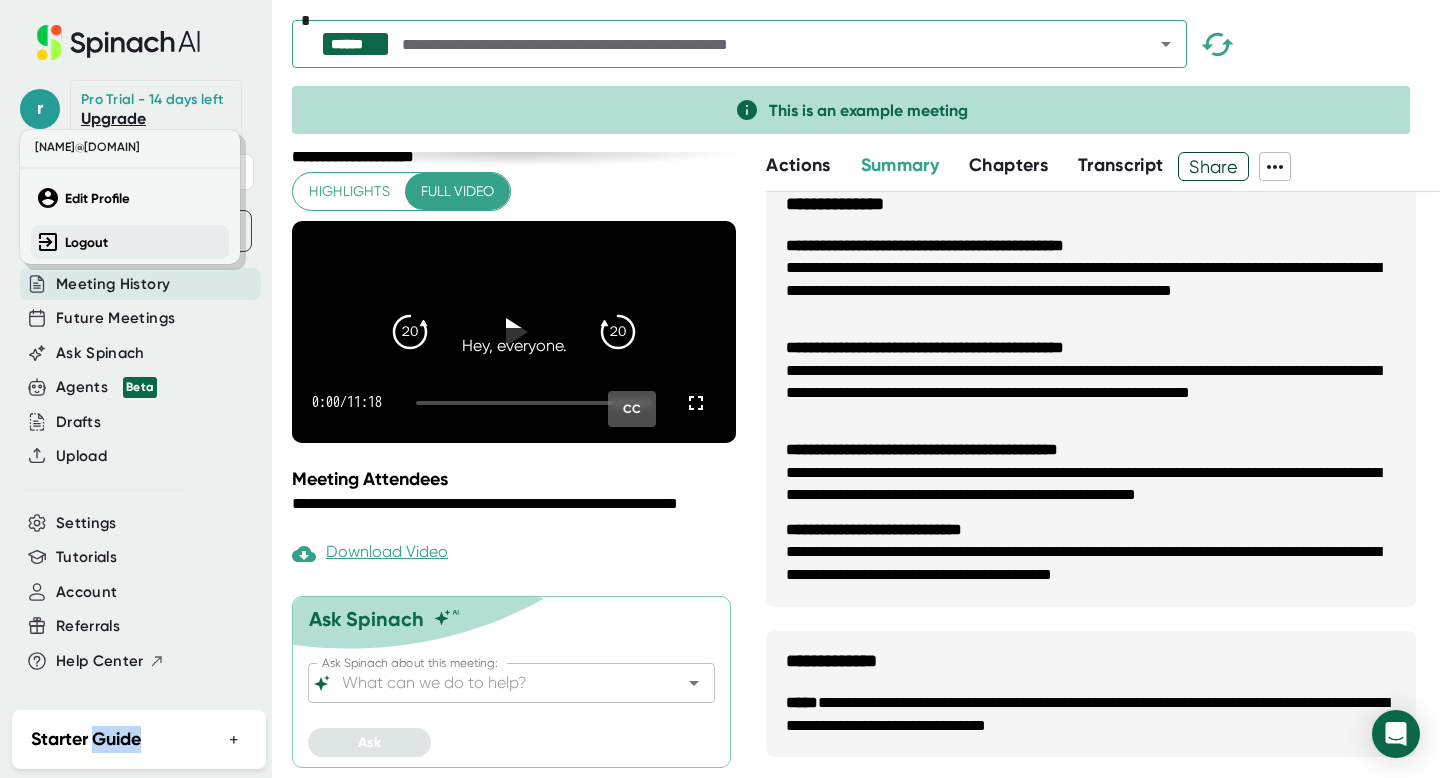 click on "Logout" at bounding box center [86, 242] 